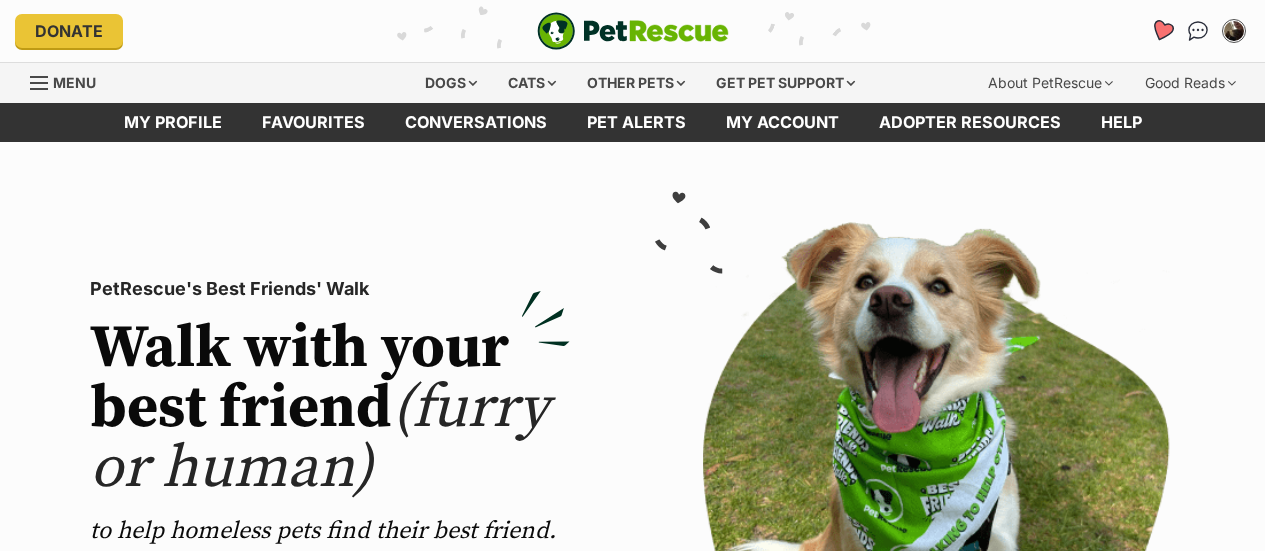 scroll, scrollTop: 0, scrollLeft: 0, axis: both 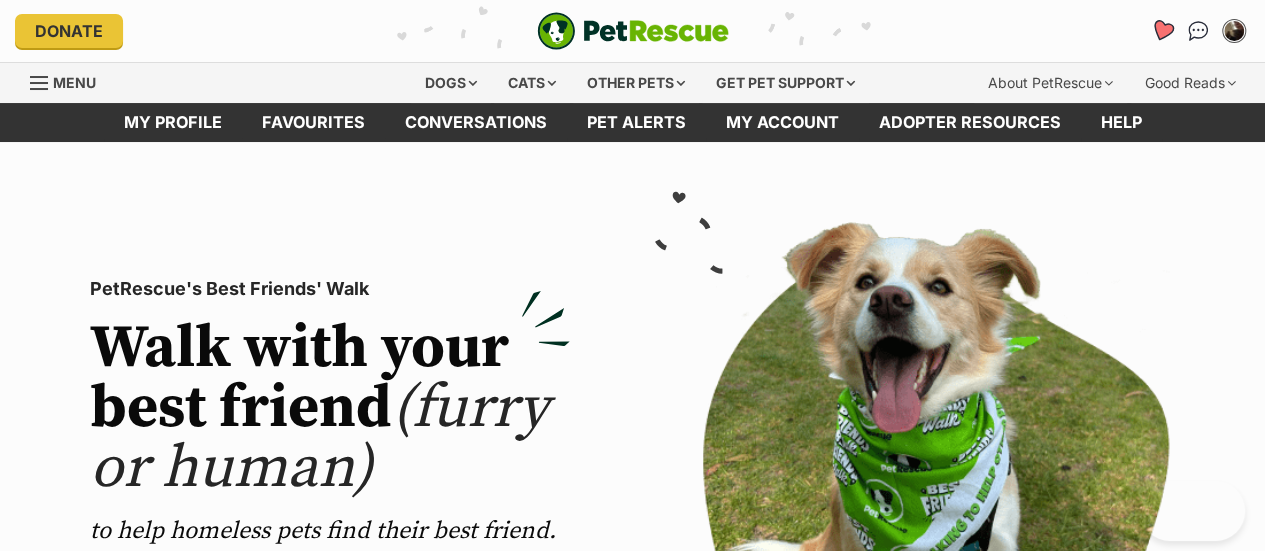 drag, startPoint x: 1161, startPoint y: 28, endPoint x: 1160, endPoint y: 17, distance: 11.045361 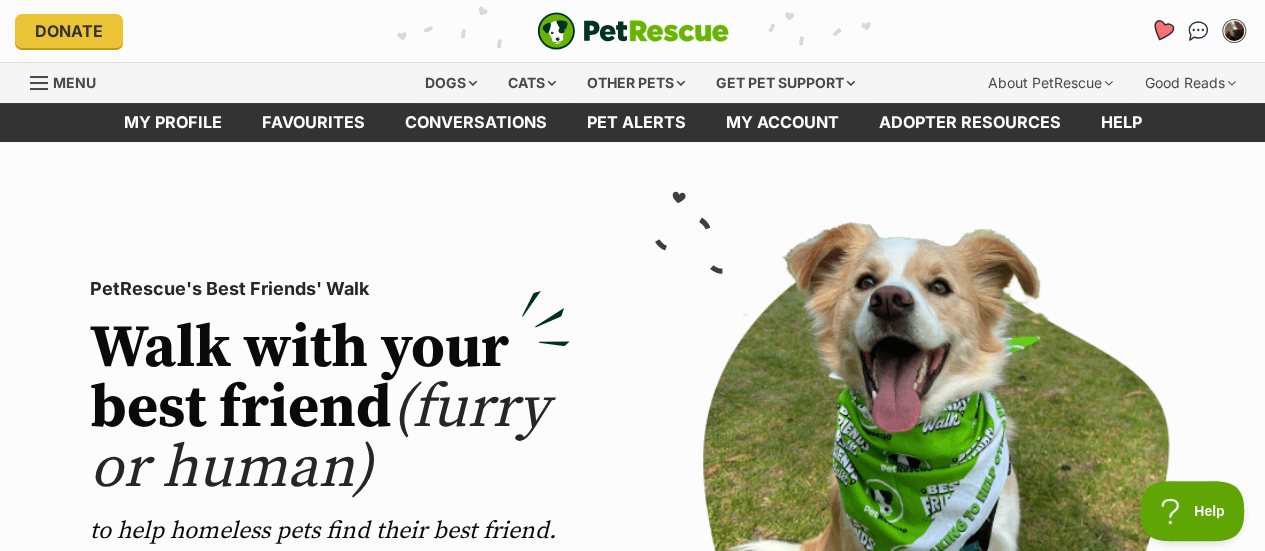 scroll, scrollTop: 0, scrollLeft: 0, axis: both 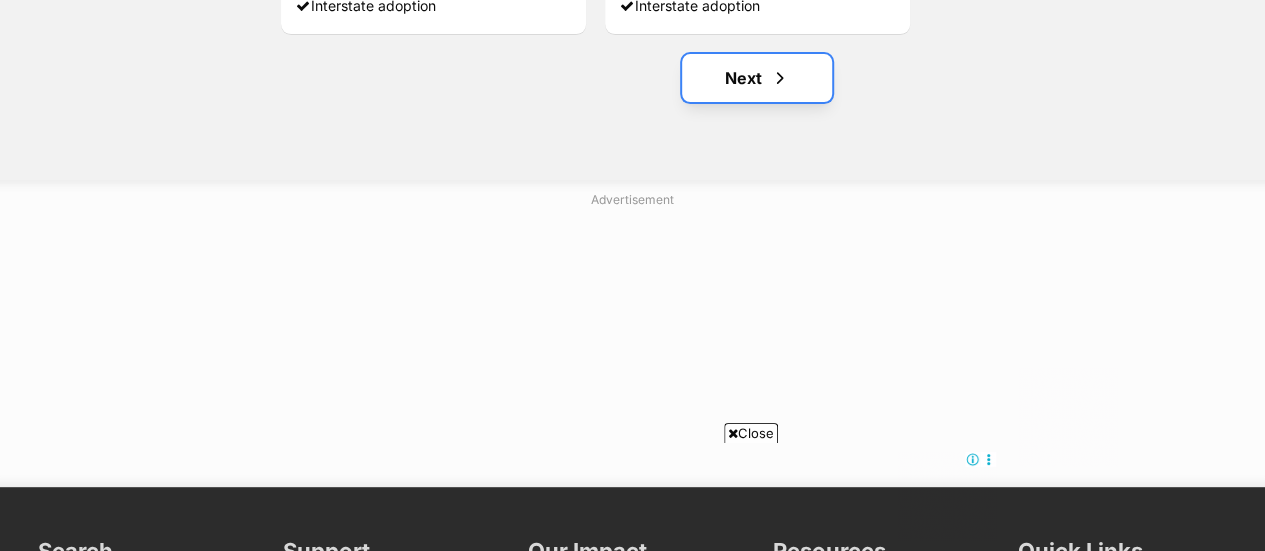 click on "Next" at bounding box center (757, 78) 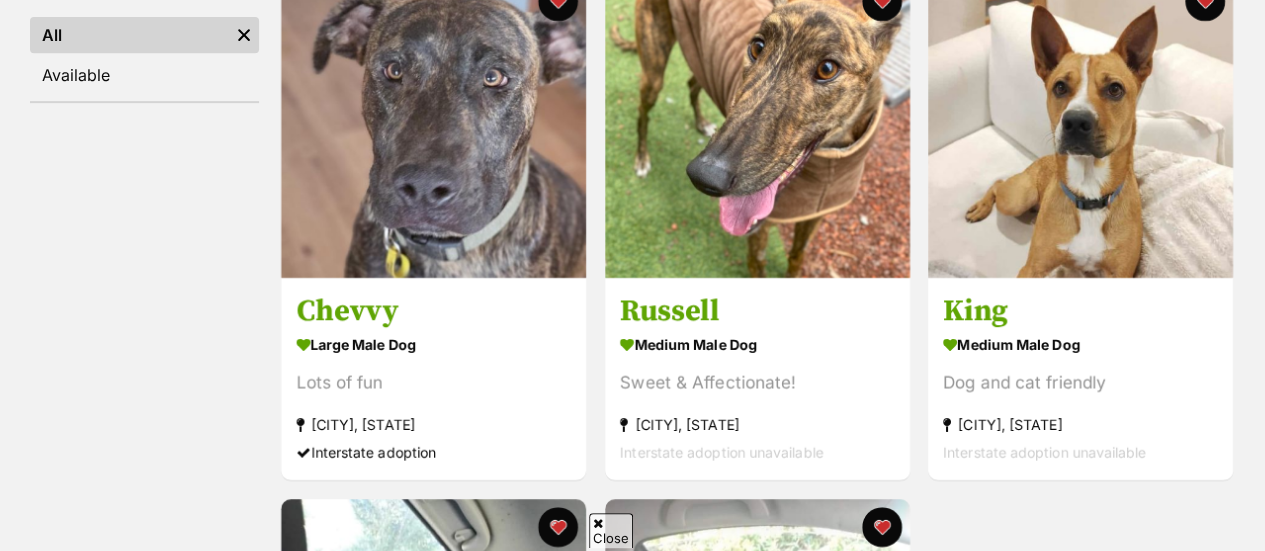 scroll, scrollTop: 334, scrollLeft: 0, axis: vertical 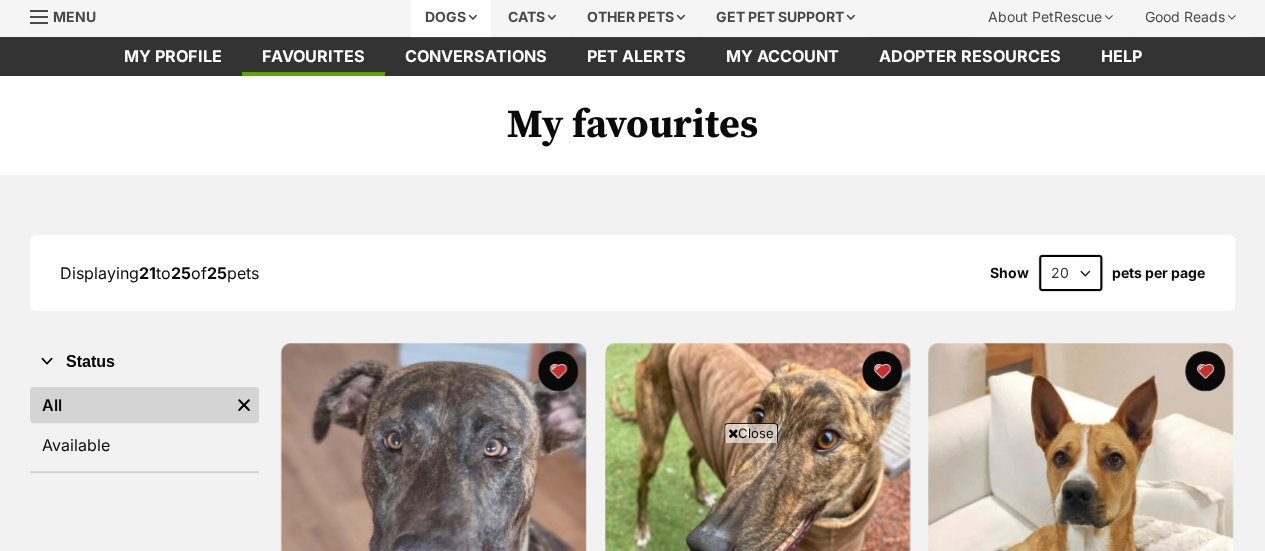 click on "Dogs" at bounding box center [451, 17] 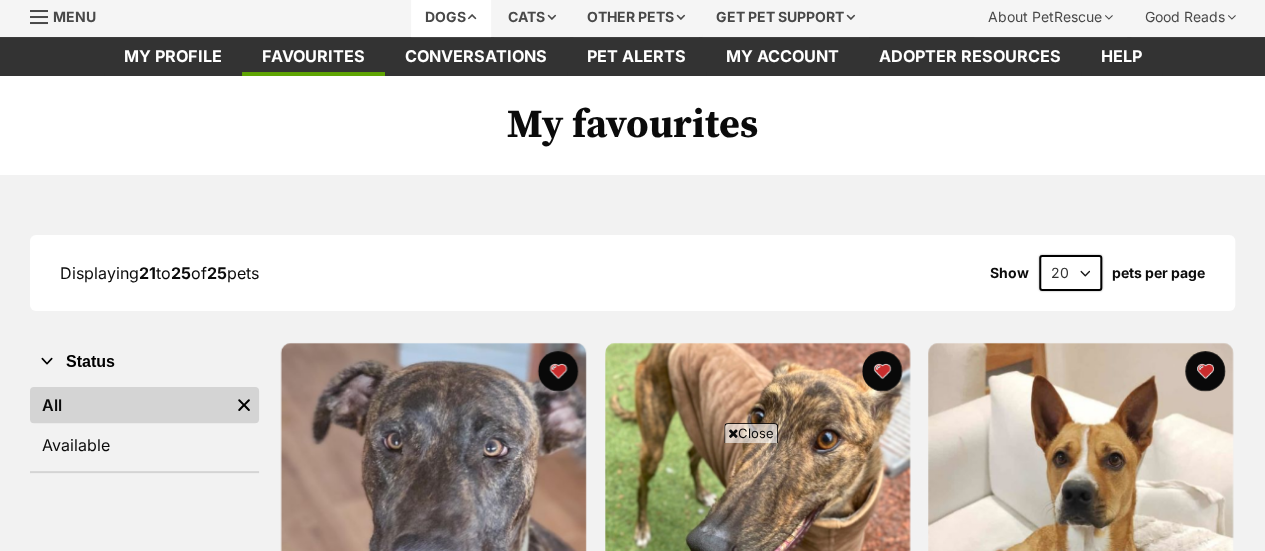 scroll, scrollTop: 0, scrollLeft: 0, axis: both 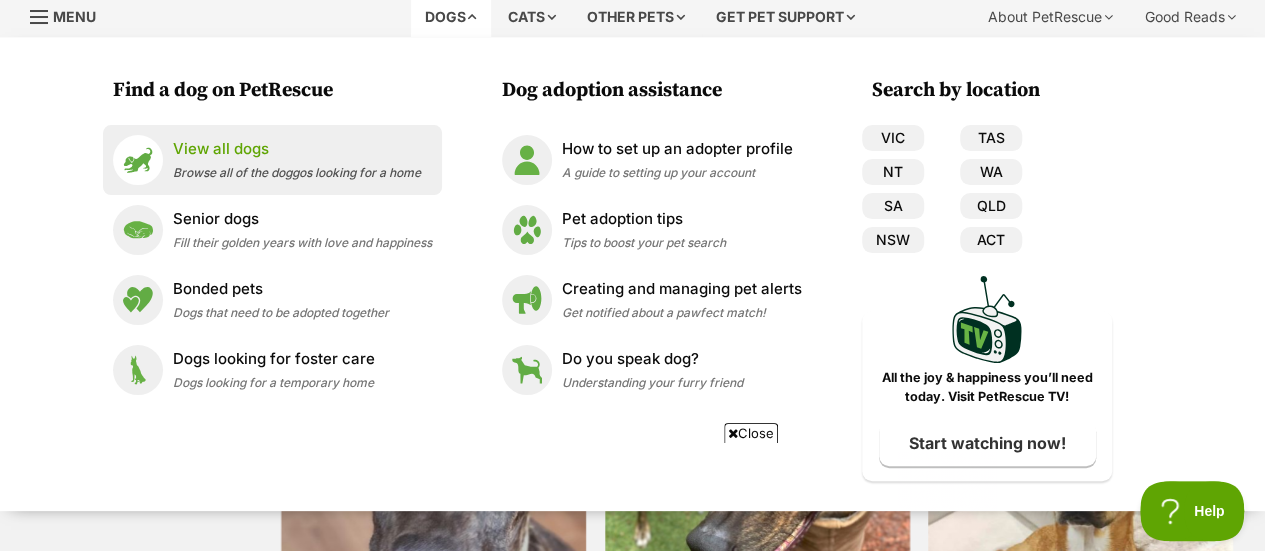 click on "View all dogs" at bounding box center (297, 149) 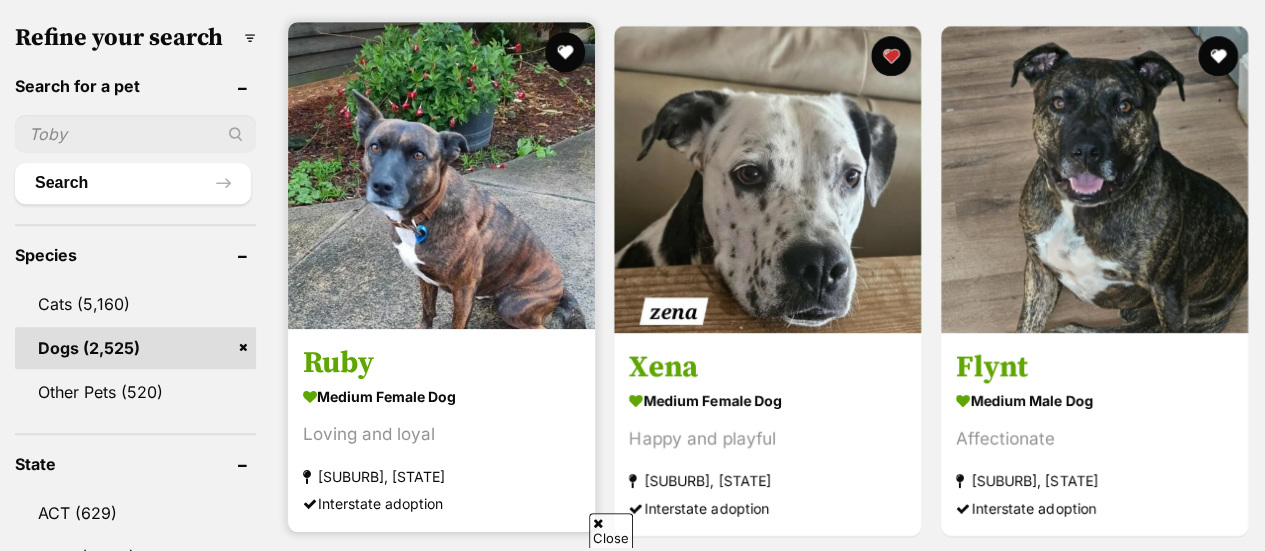 scroll, scrollTop: 628, scrollLeft: 0, axis: vertical 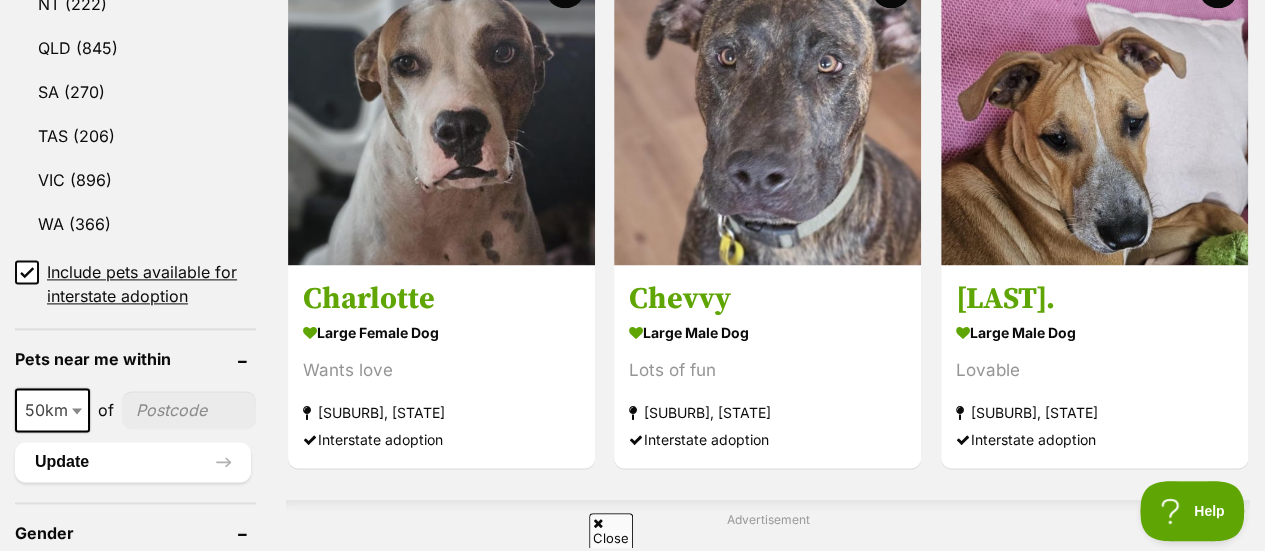 click on "50km" at bounding box center (52, 410) 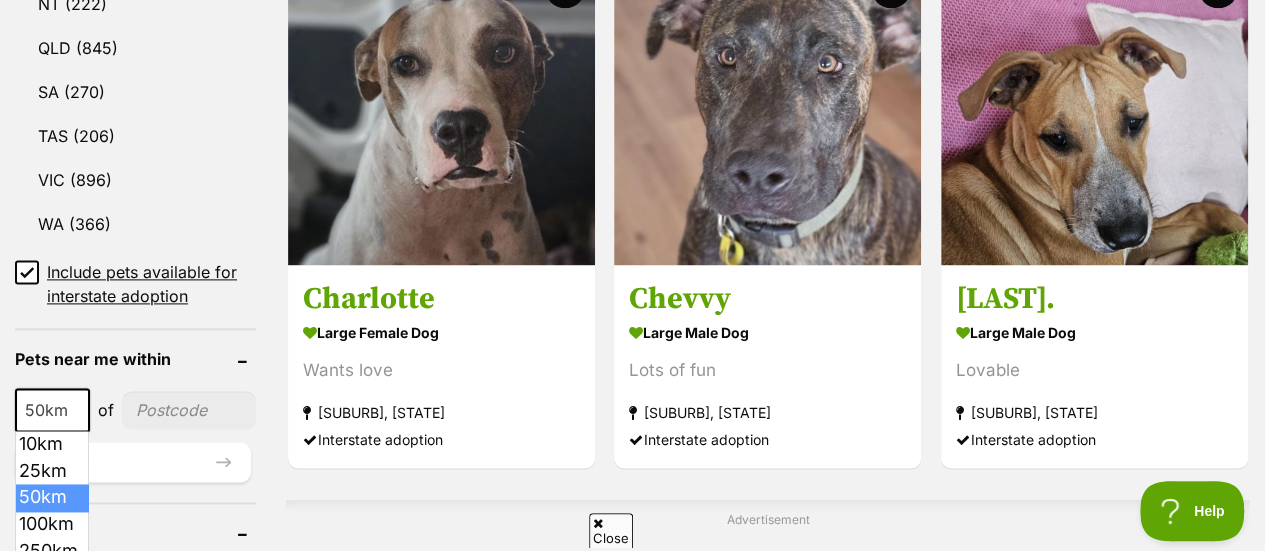 scroll, scrollTop: 1295, scrollLeft: 0, axis: vertical 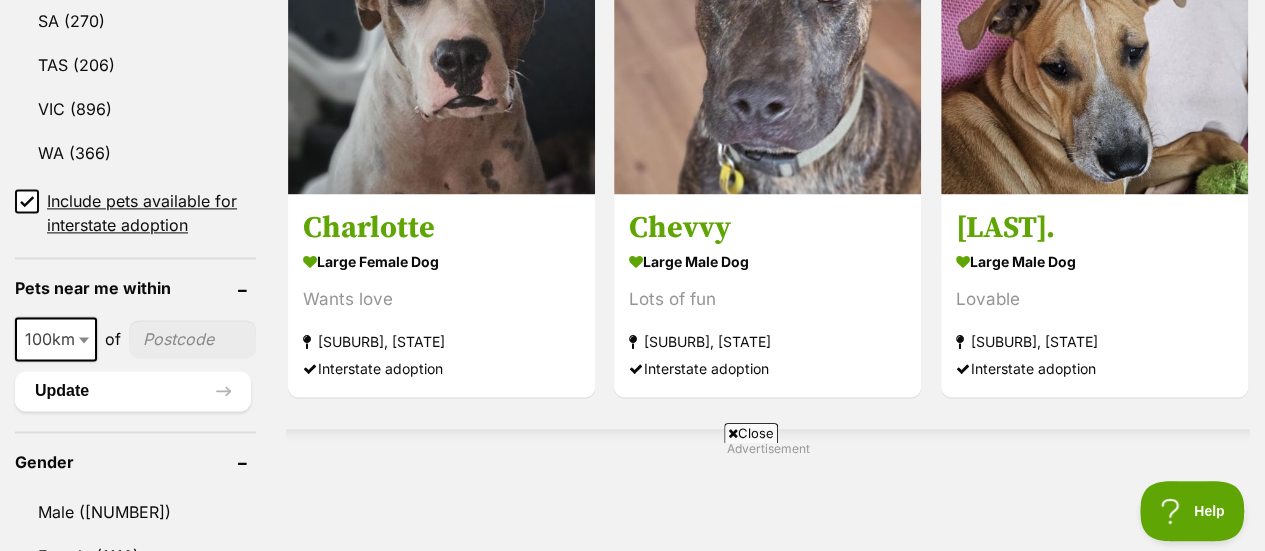 select on "100" 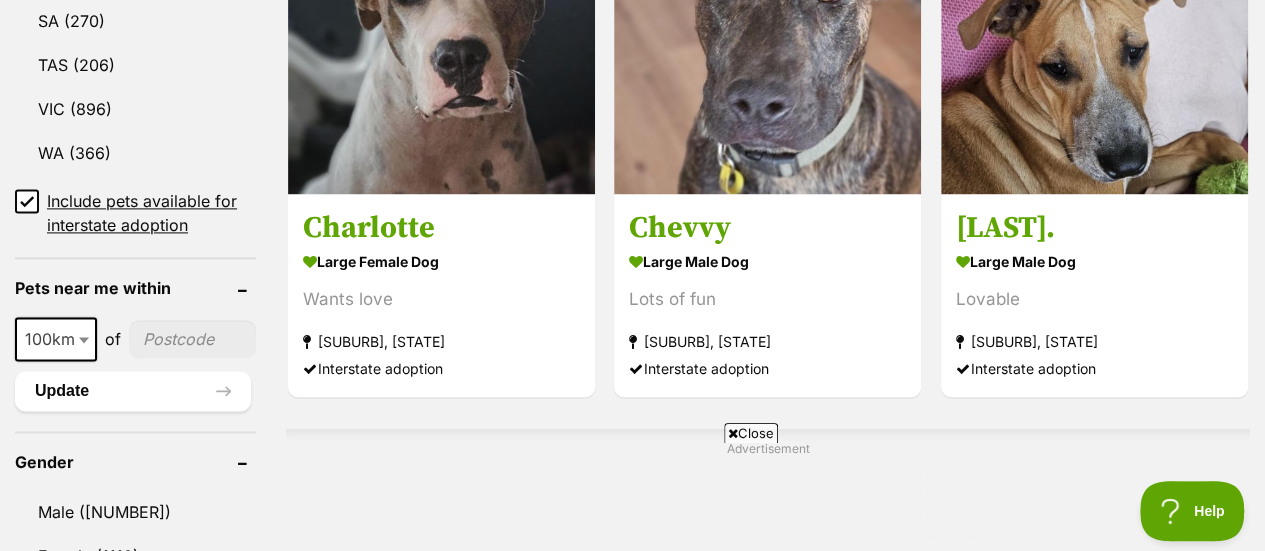 scroll, scrollTop: 0, scrollLeft: 0, axis: both 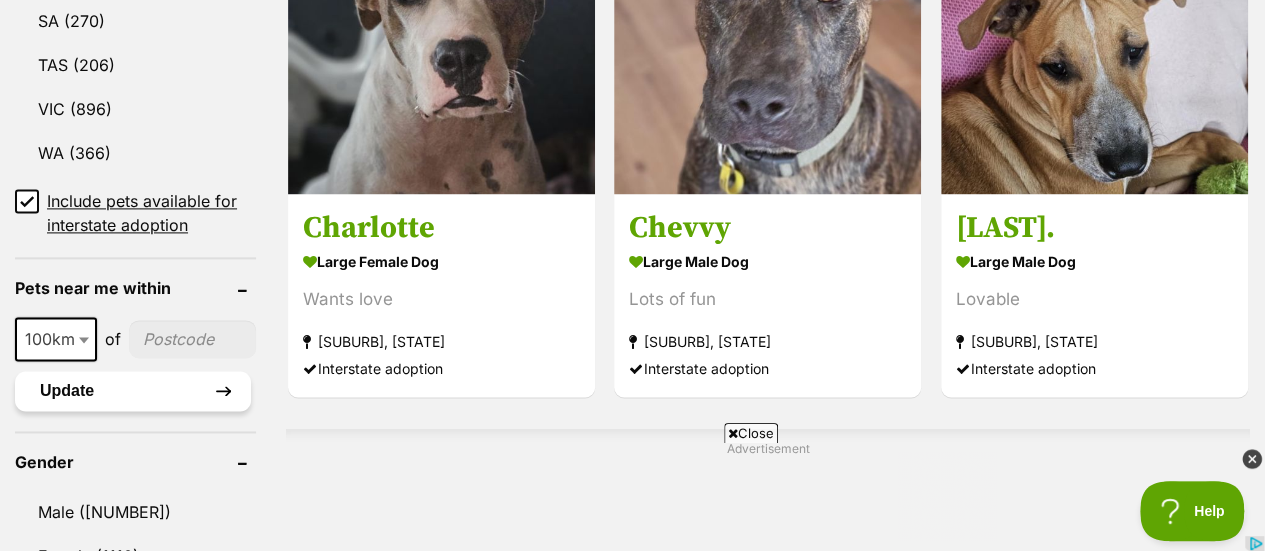type on "[POSTAL_CODE]" 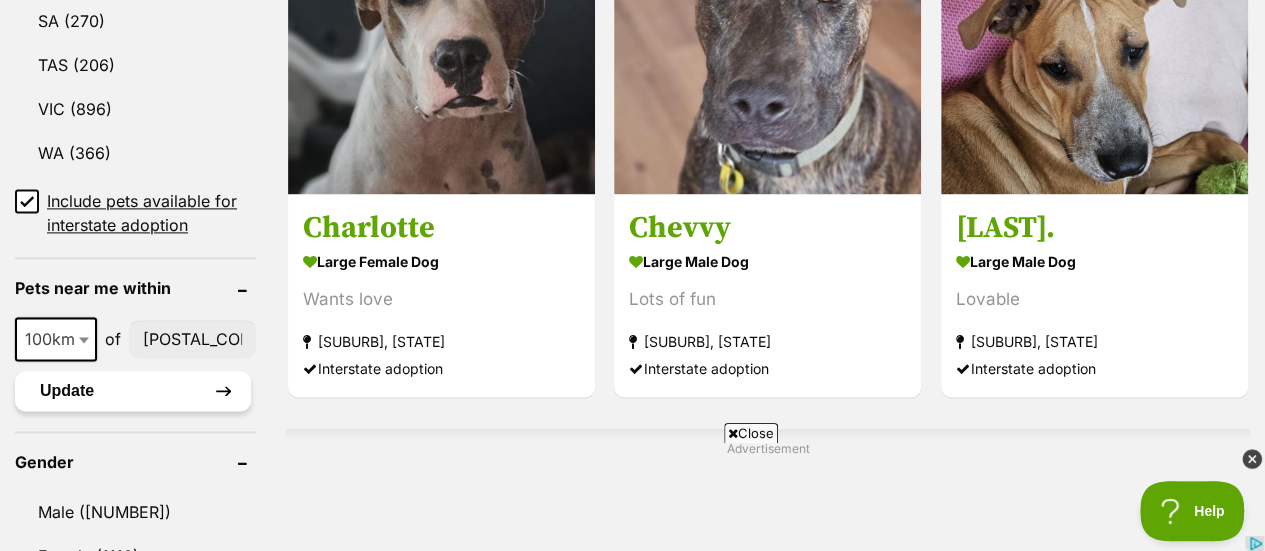 click on "Update" at bounding box center [133, 391] 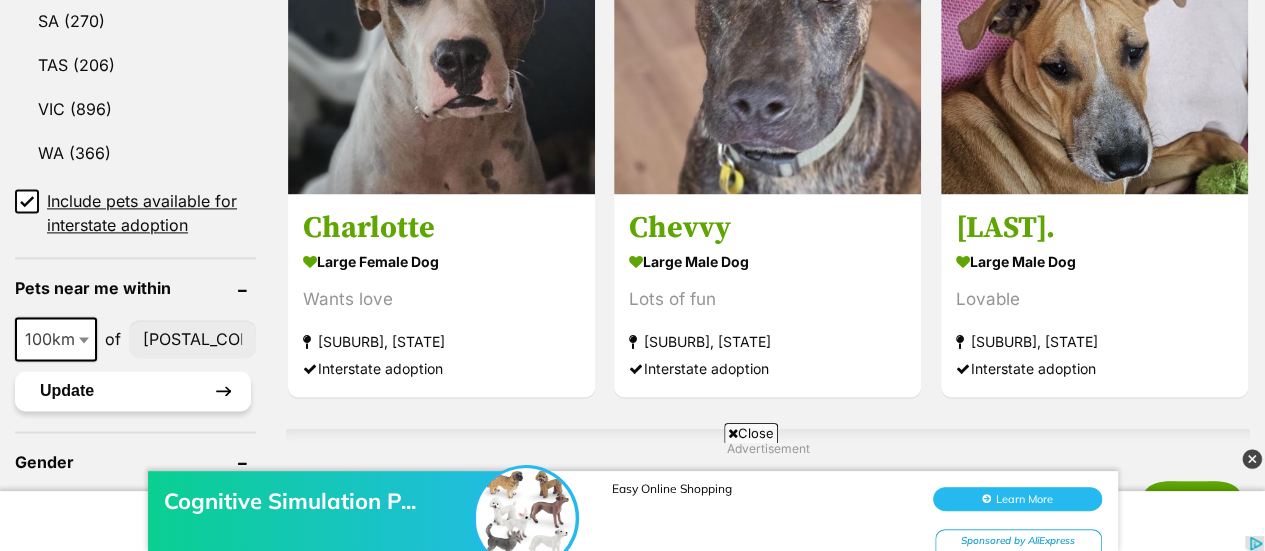 scroll, scrollTop: 0, scrollLeft: 0, axis: both 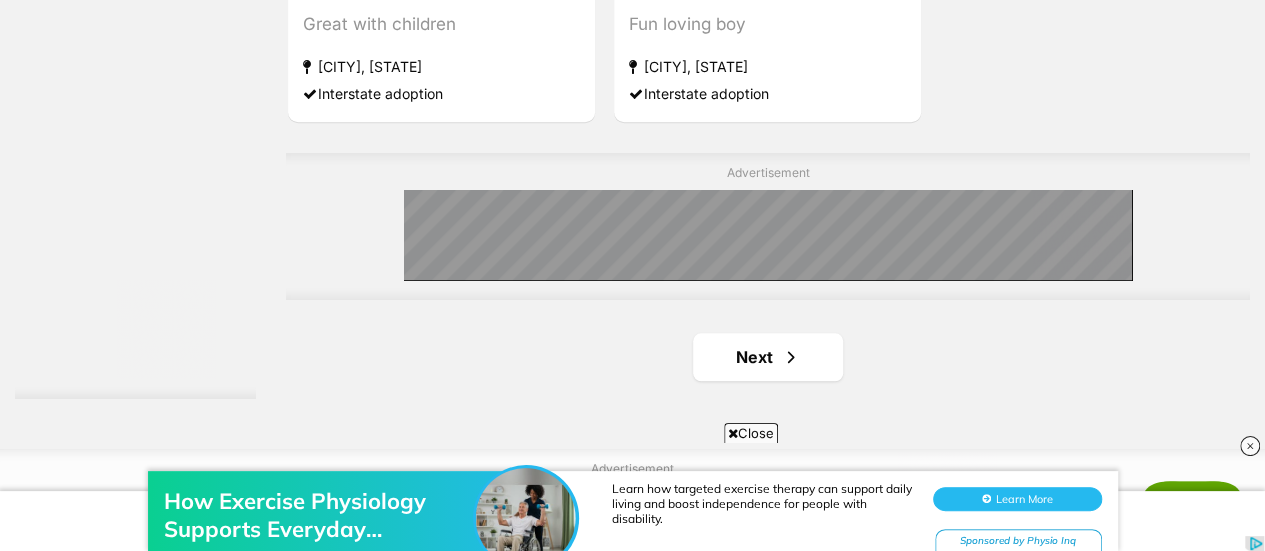 click on "Xena
medium female Dog
Happy and playful
Wodonga, VIC
Interstate adoption
Flynt
medium male Dog
Affectionate
Wodonga, VIC
Interstate adoption
Charlotte
large female Dog
Wants love
Wodonga, VIC
Interstate adoption
Chevvy
large male Dog
Lots of fun
Wodonga, VIC
Interstate adoption
Jackson.
large male Dog
Lovable
Wodonga, VIC
Interstate adoption
Indi
large female Dog
Loves a belly rub
Wodonga, VIC
Interstate adoption
Advertisement
Anibus
large male Dog
Easy going
Wodonga, VIC
Interstate adoption
Mia
small female Dog
Lovely Nature
Kunama, NSW
Interstate adoption" at bounding box center [768, -1774] 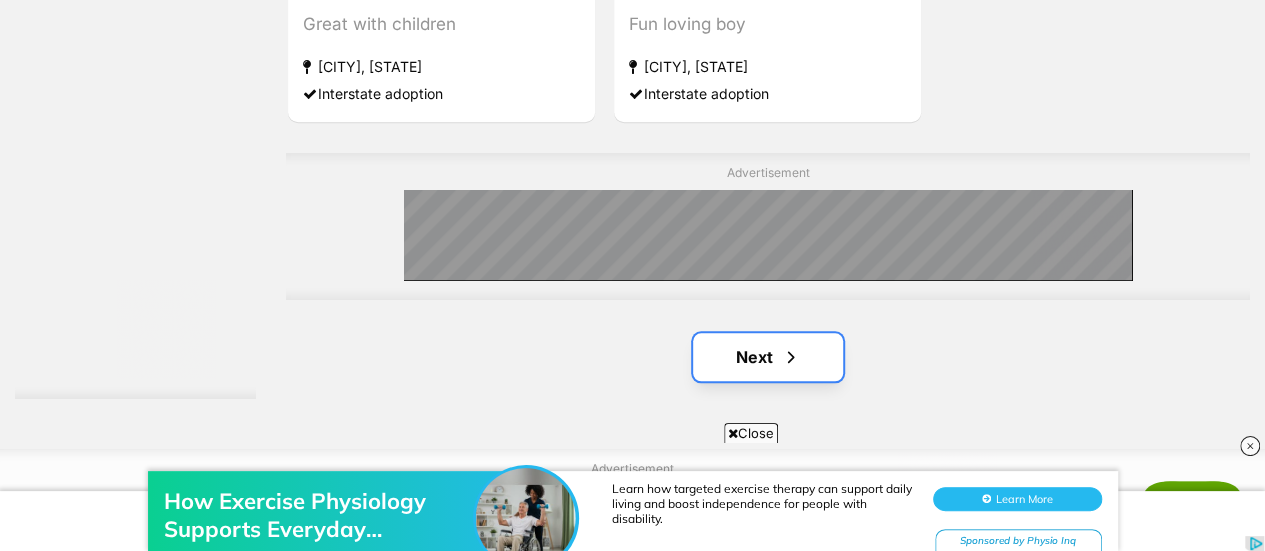 click on "Next" at bounding box center (768, 357) 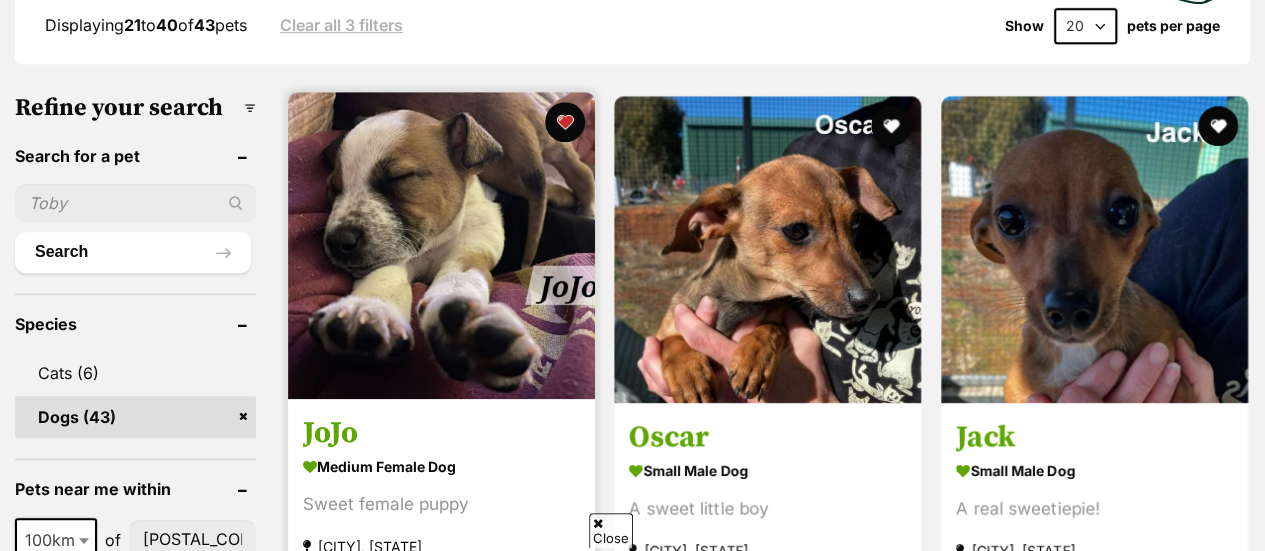 scroll, scrollTop: 557, scrollLeft: 0, axis: vertical 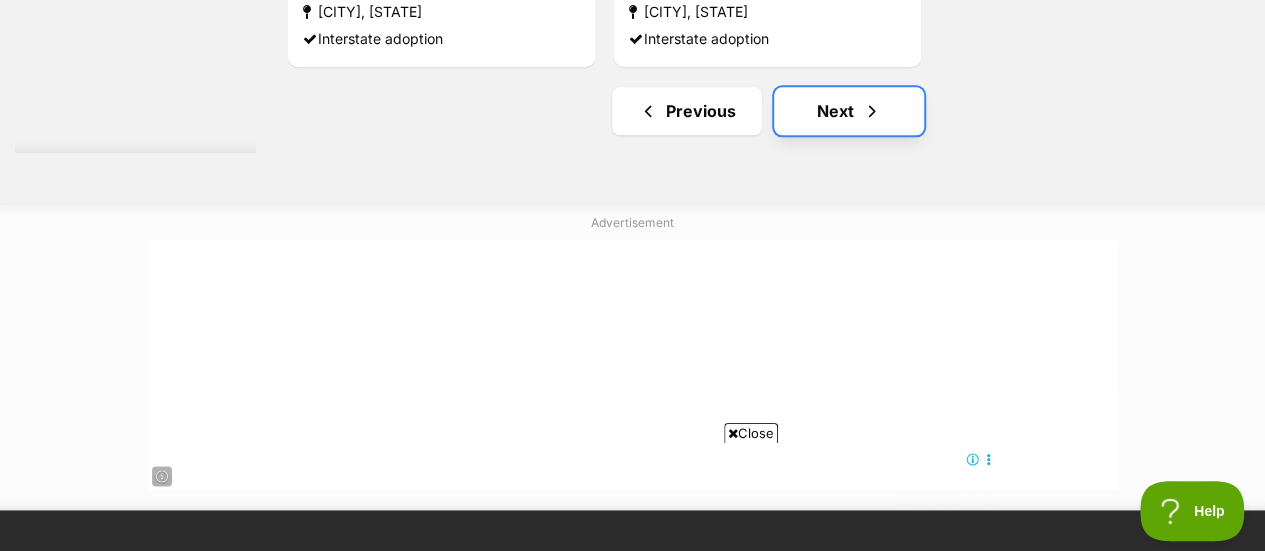 click on "Next" at bounding box center (849, 111) 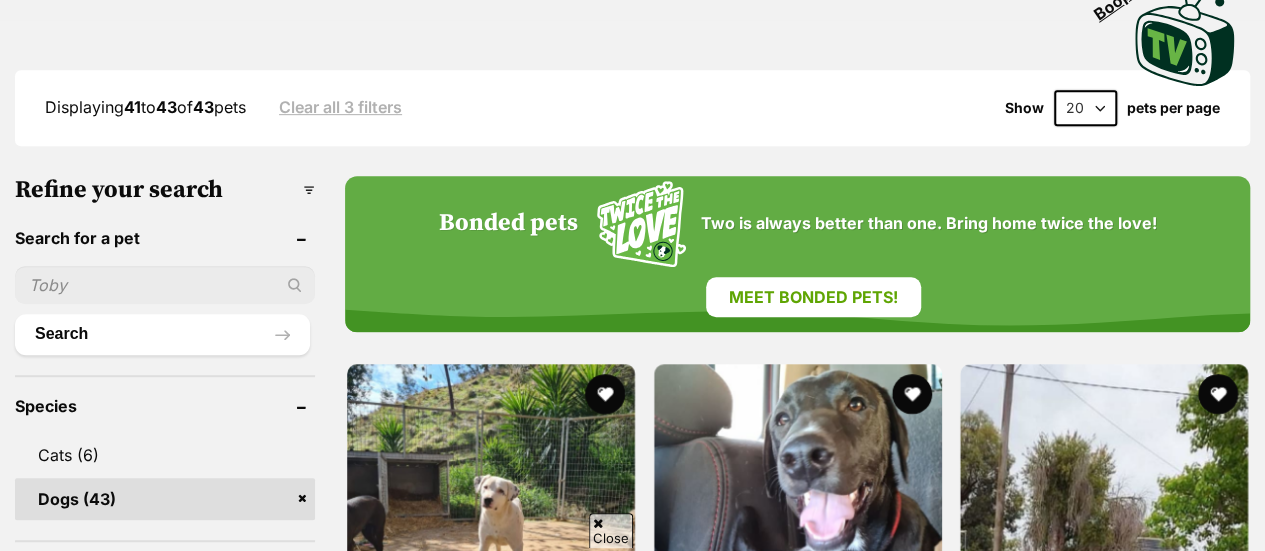 scroll, scrollTop: 829, scrollLeft: 0, axis: vertical 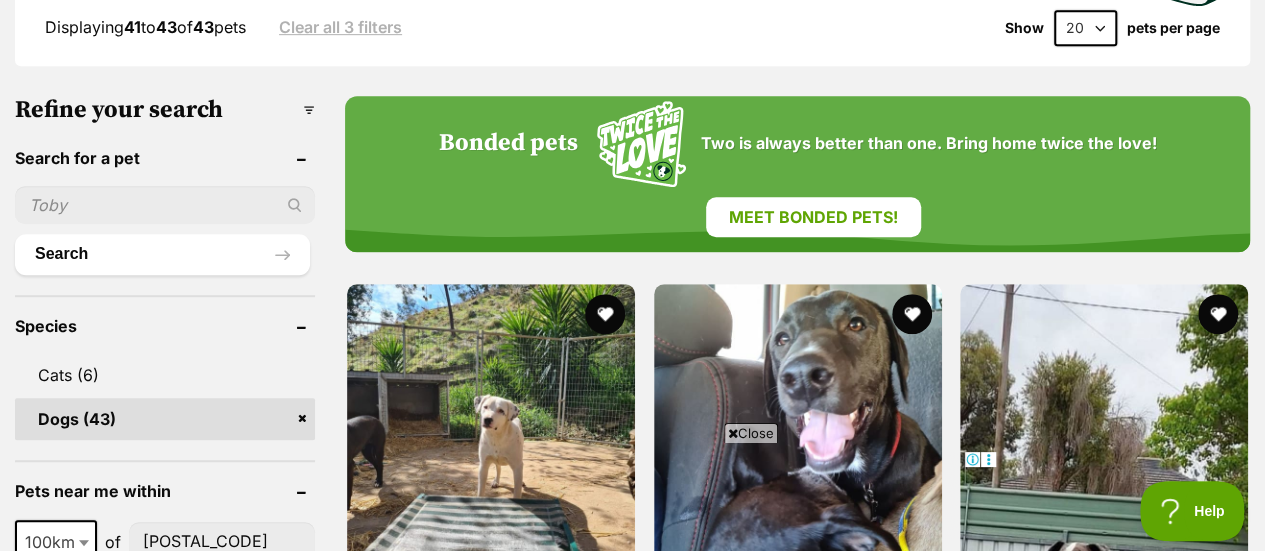 click on "Meet bonded pets!" at bounding box center [813, 217] 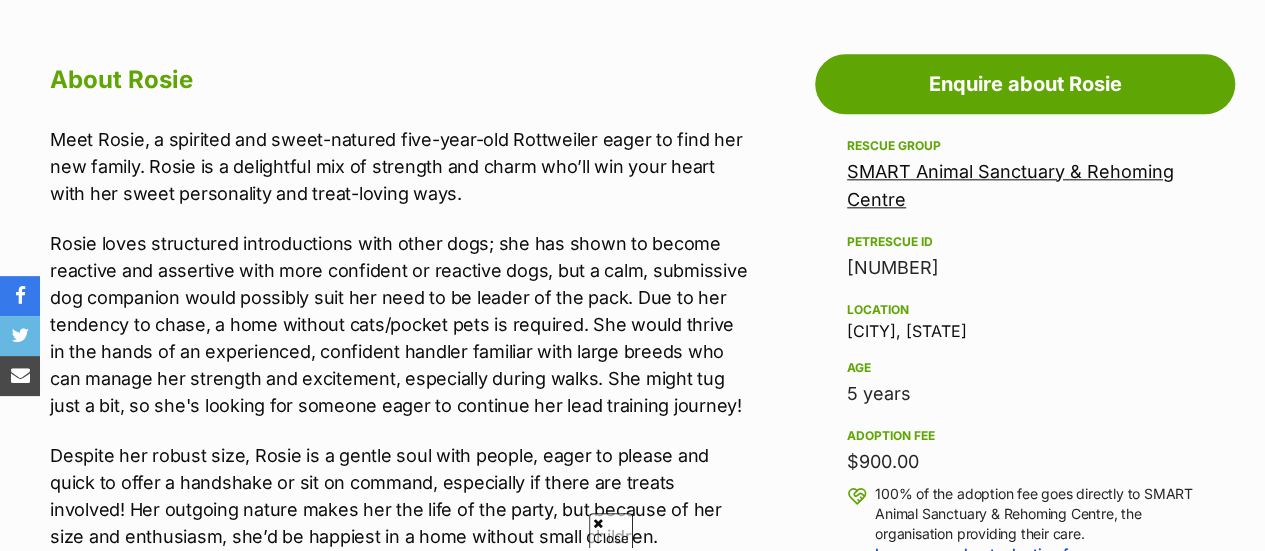 scroll, scrollTop: 0, scrollLeft: 0, axis: both 